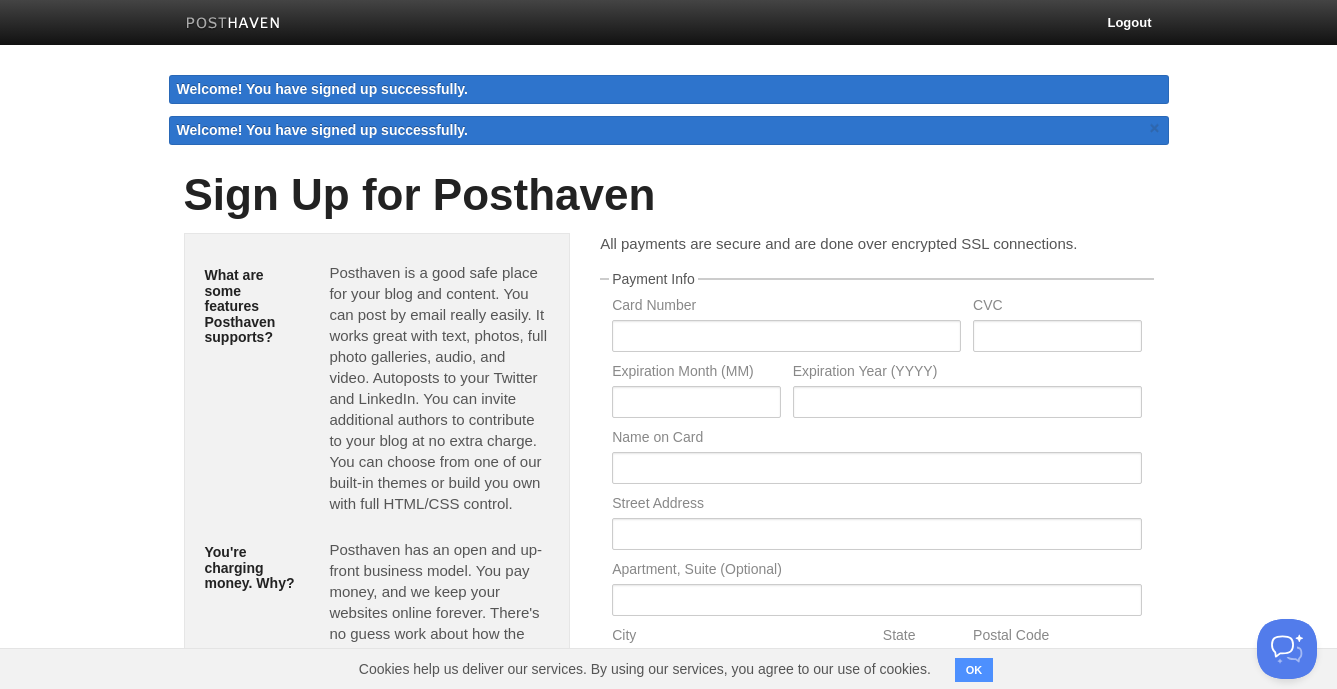scroll, scrollTop: 0, scrollLeft: 0, axis: both 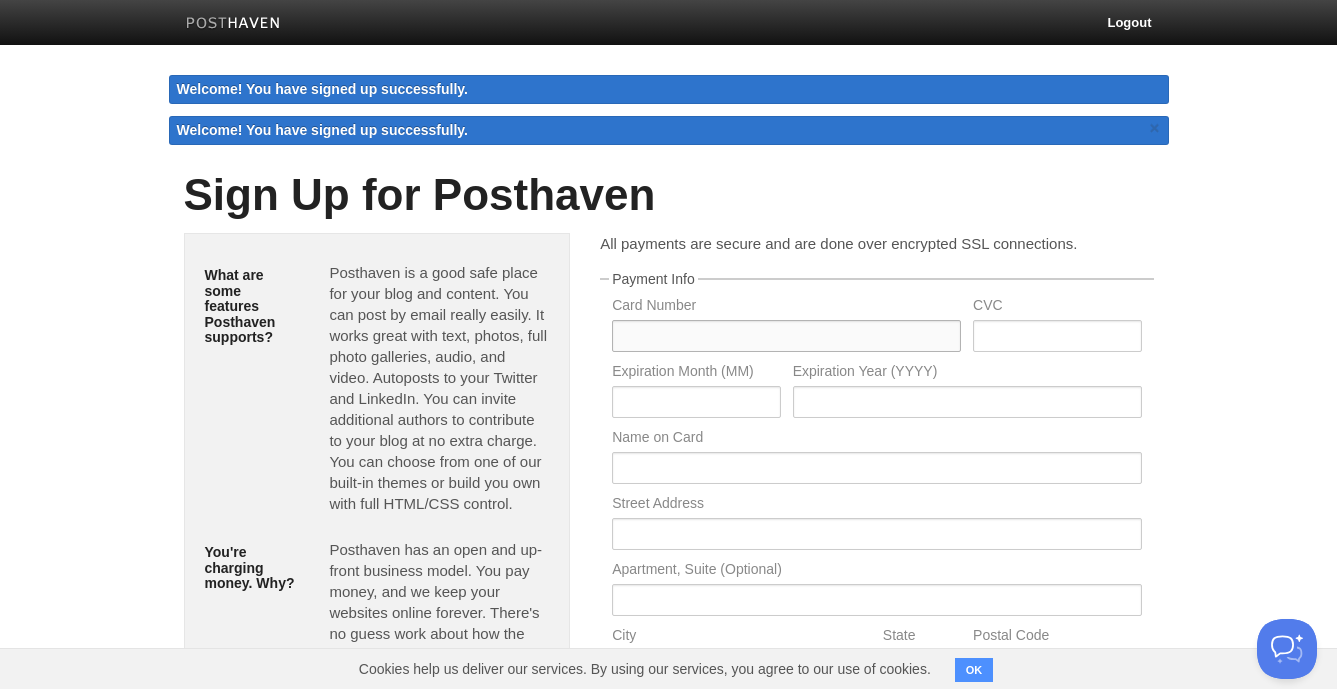 click at bounding box center (786, 336) 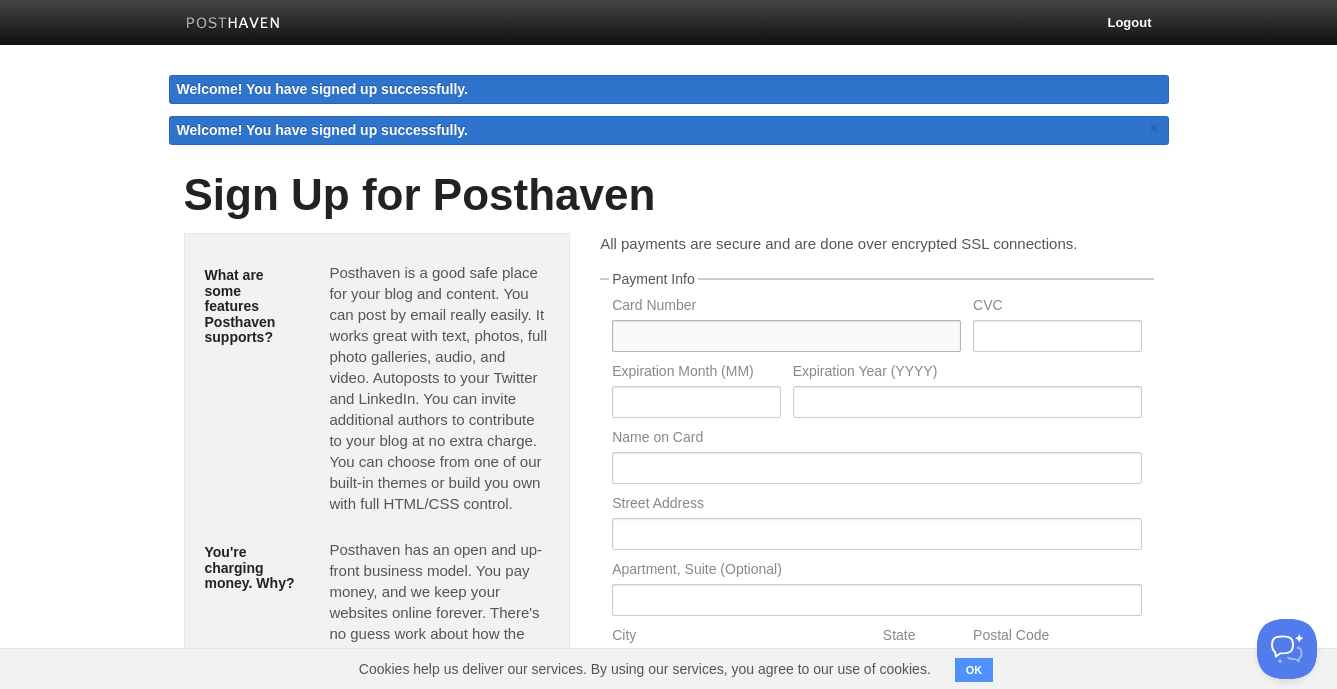type on "[CREDIT_CARD]" 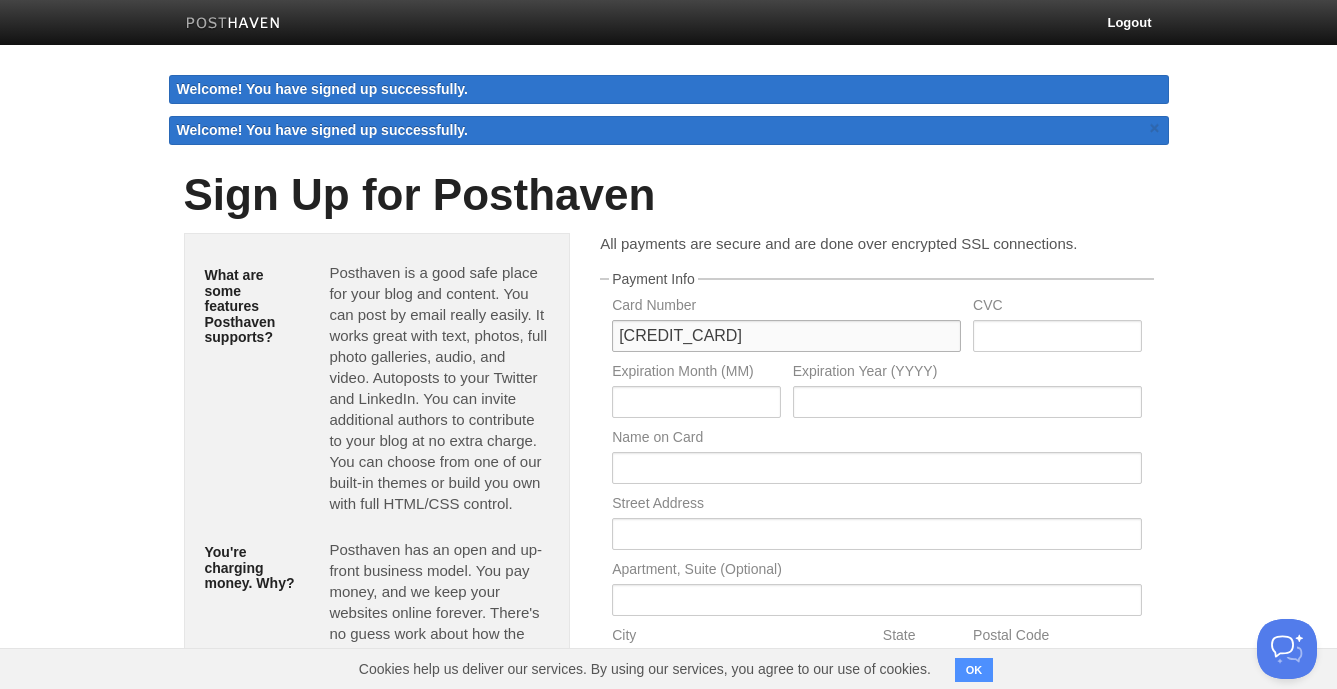 type on "337" 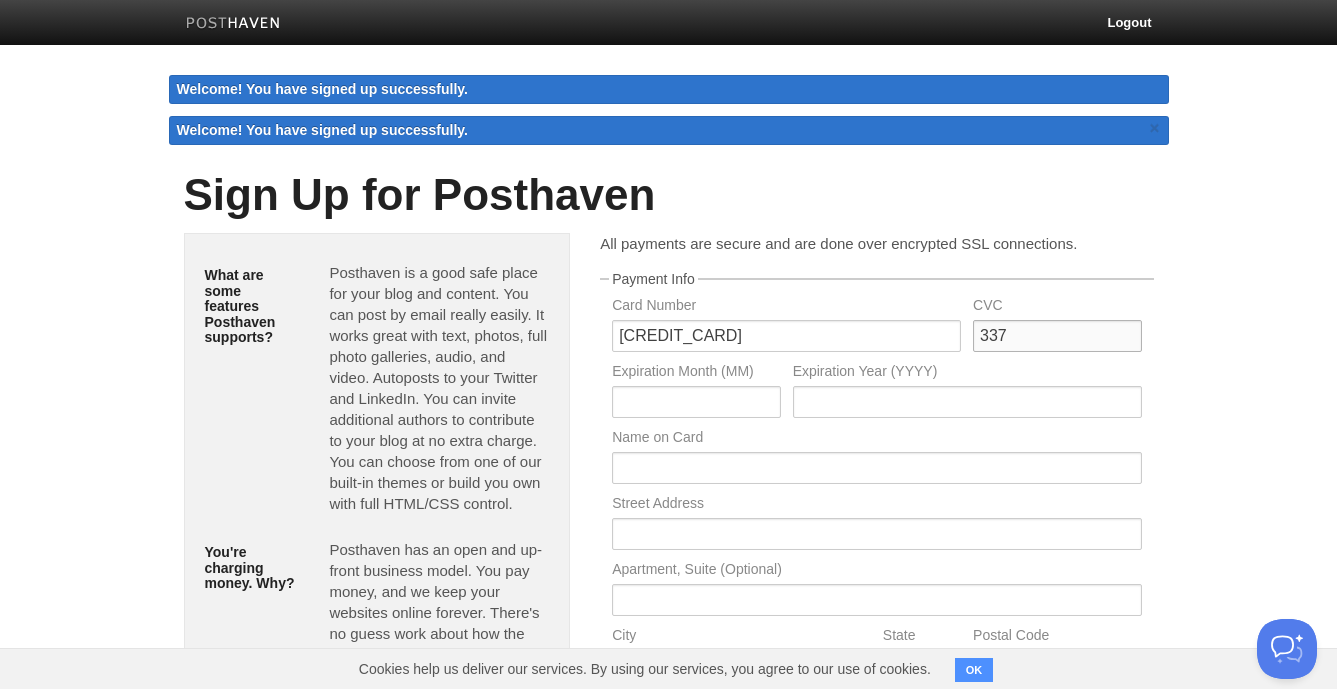 type on "07" 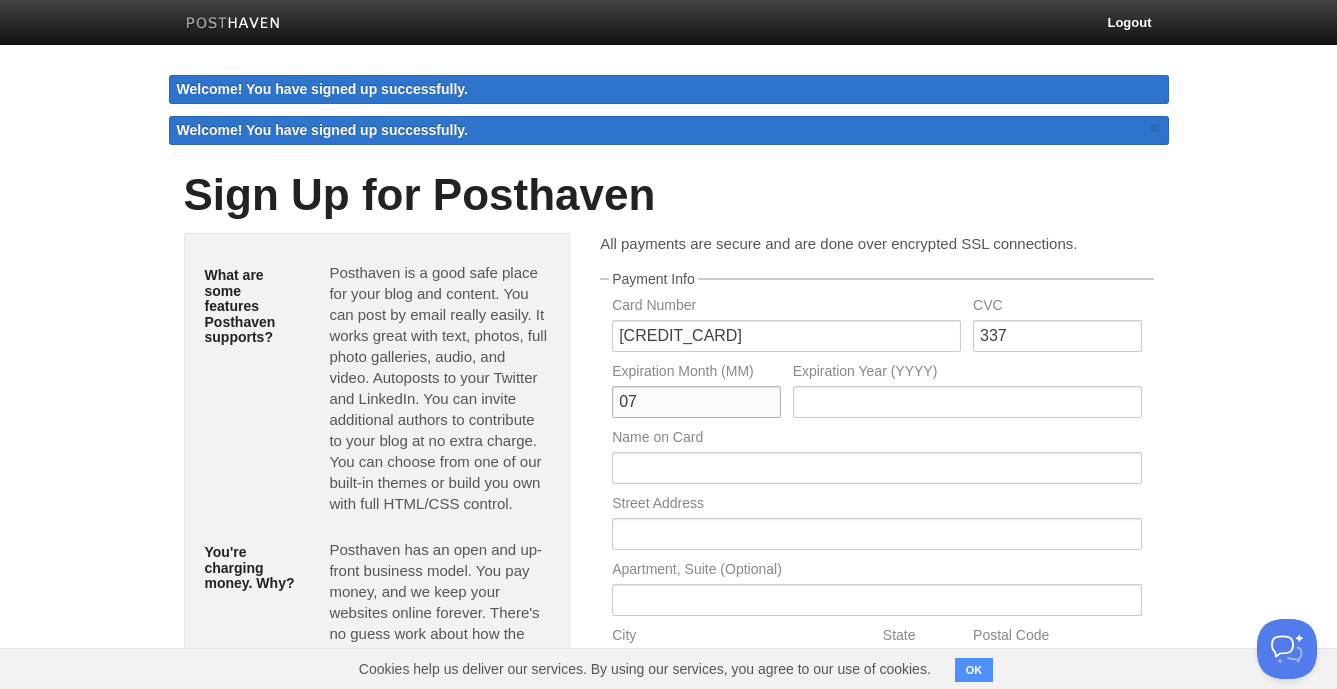 type on "2027" 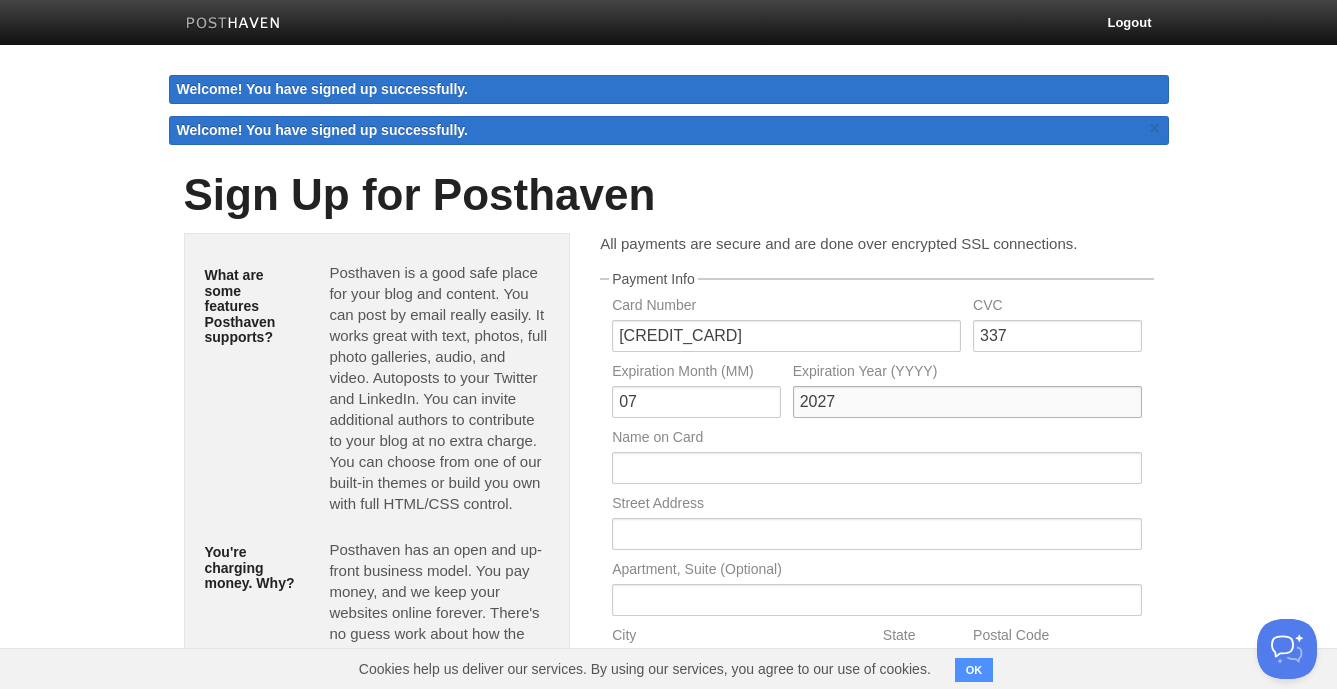 type on "Harry Pickens" 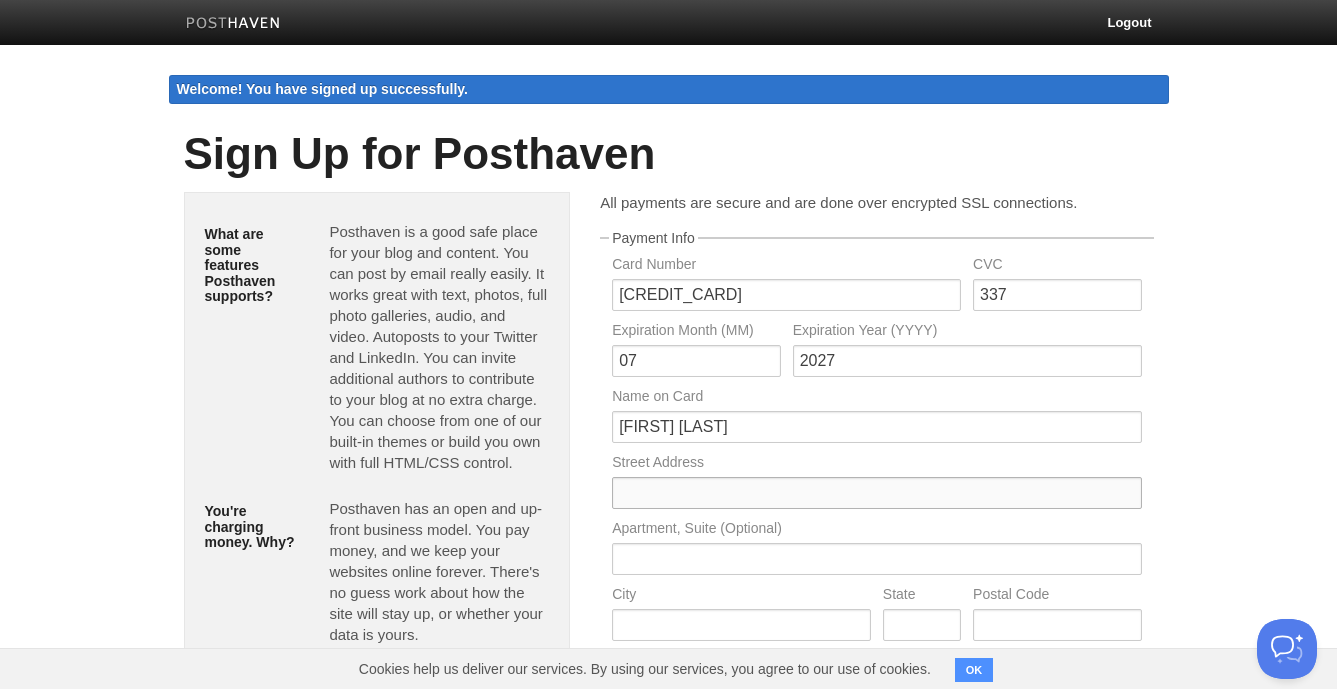 click at bounding box center [876, 493] 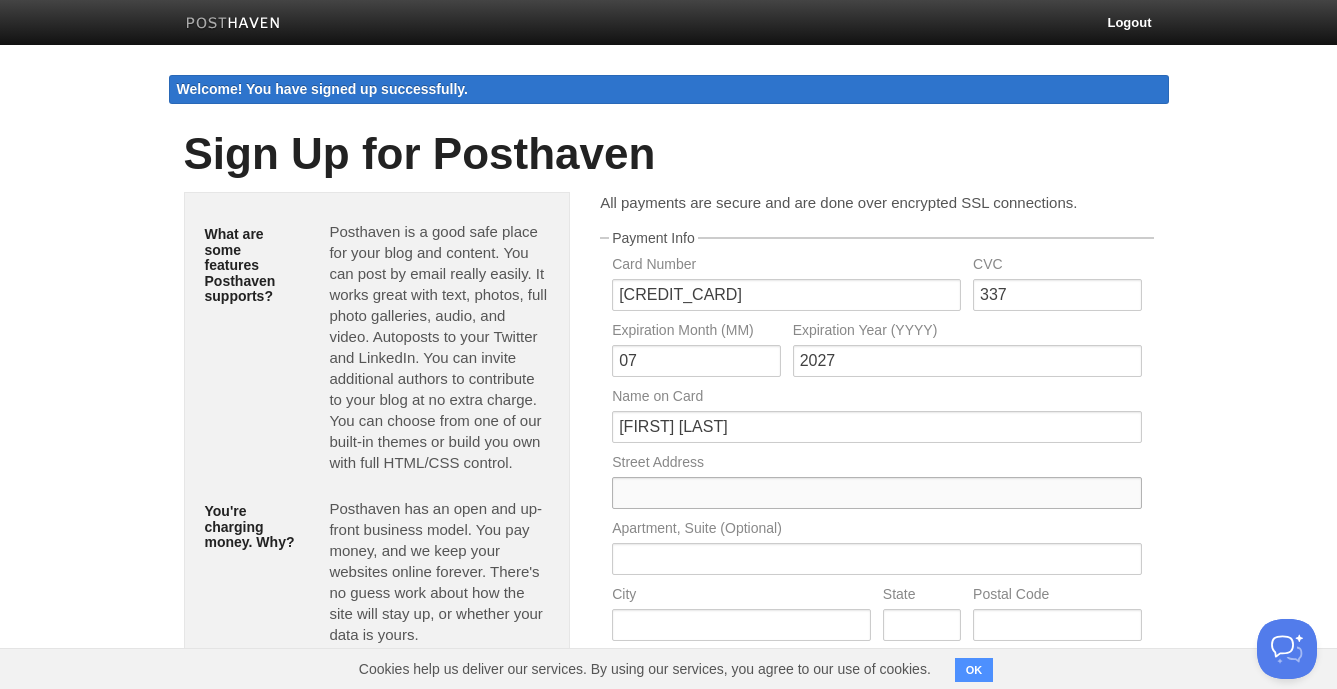 type on "1307 Washington Street" 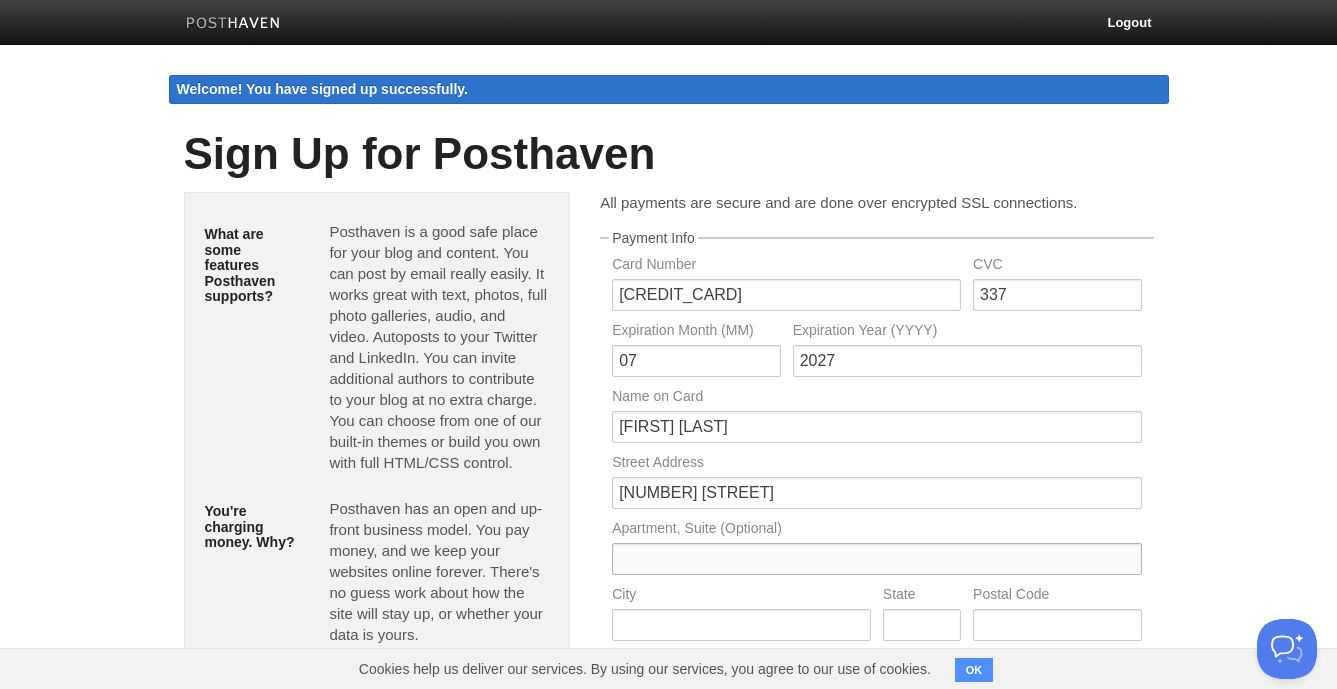 type on "Unit 1" 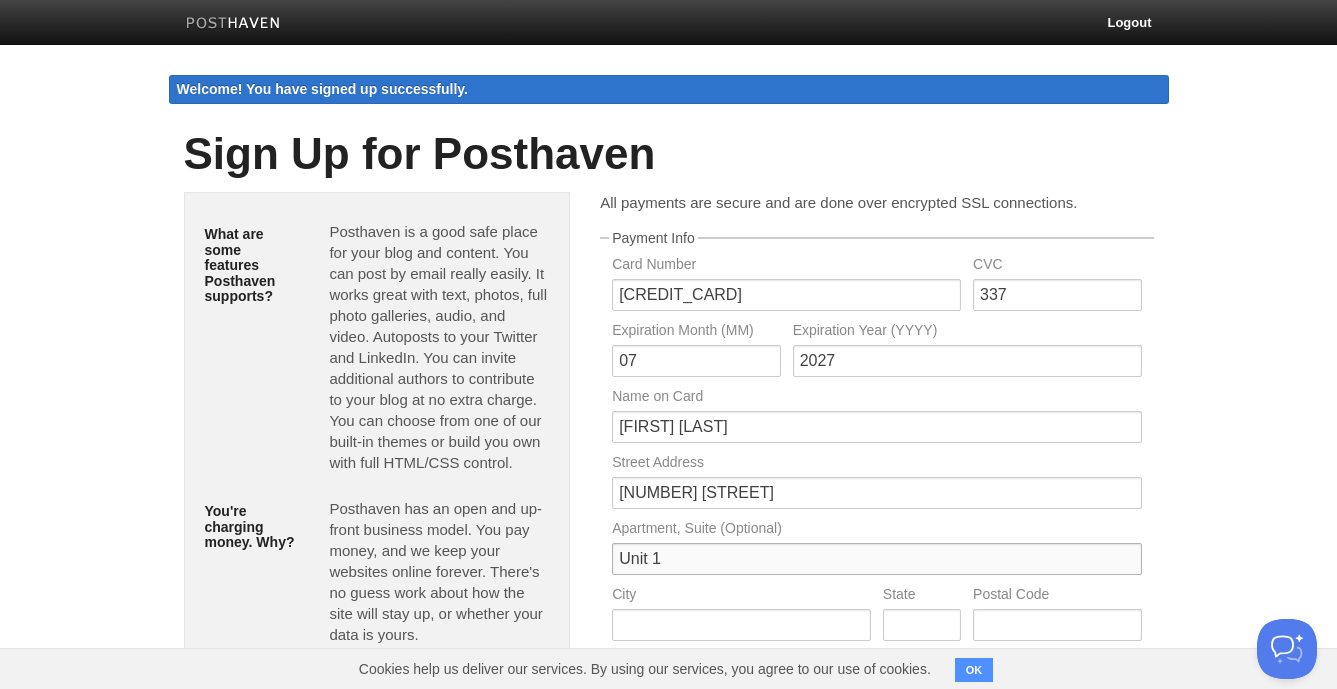 type on "EVANSTON" 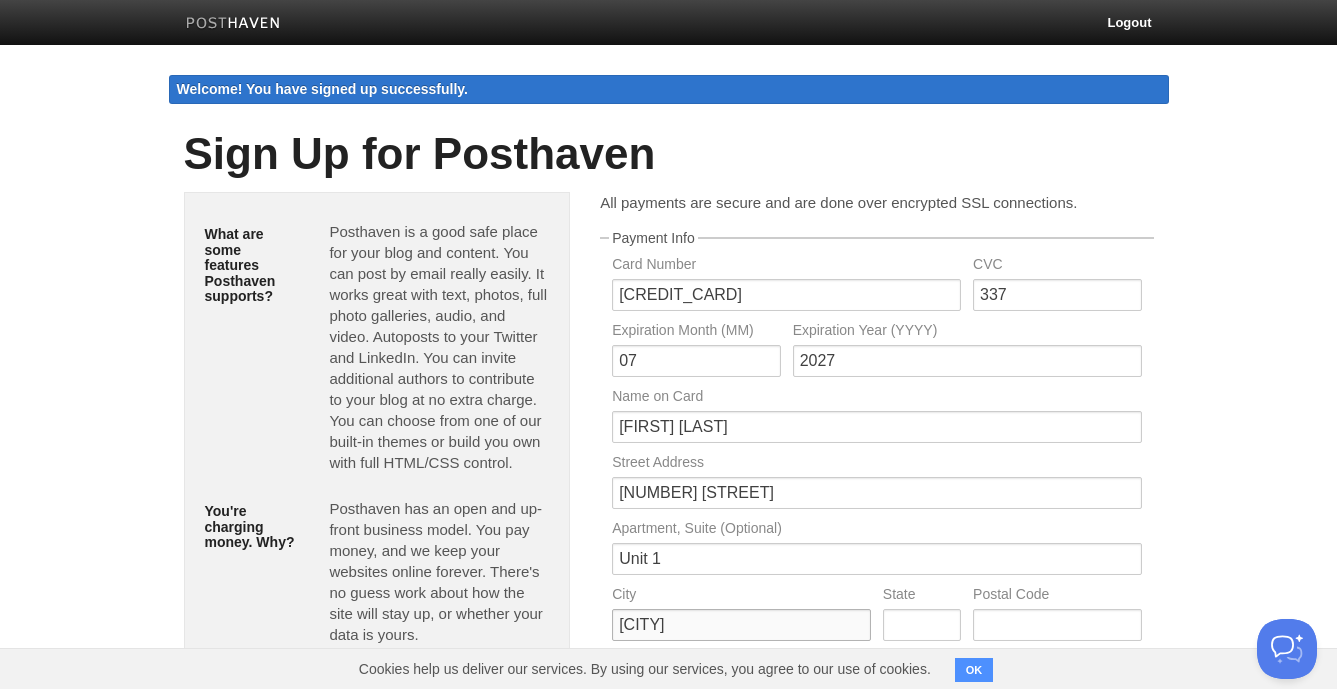 type on "IL" 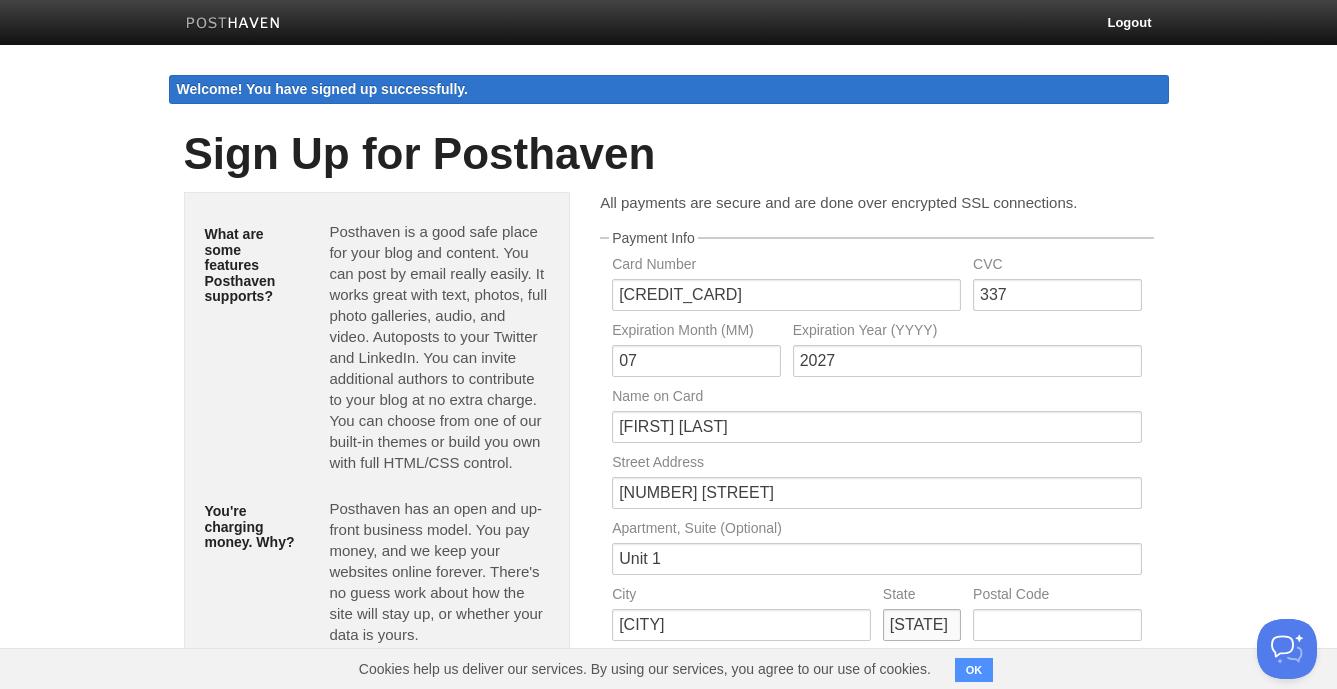 type on "60202" 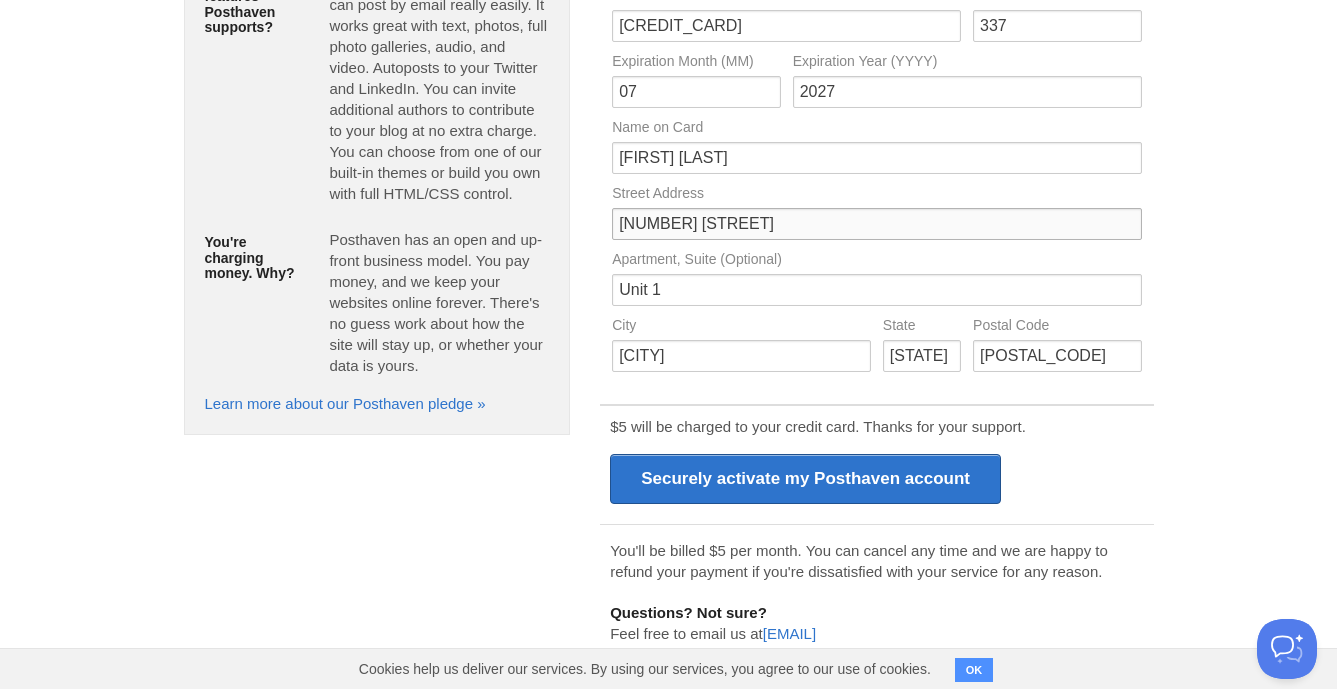 scroll, scrollTop: 302, scrollLeft: 0, axis: vertical 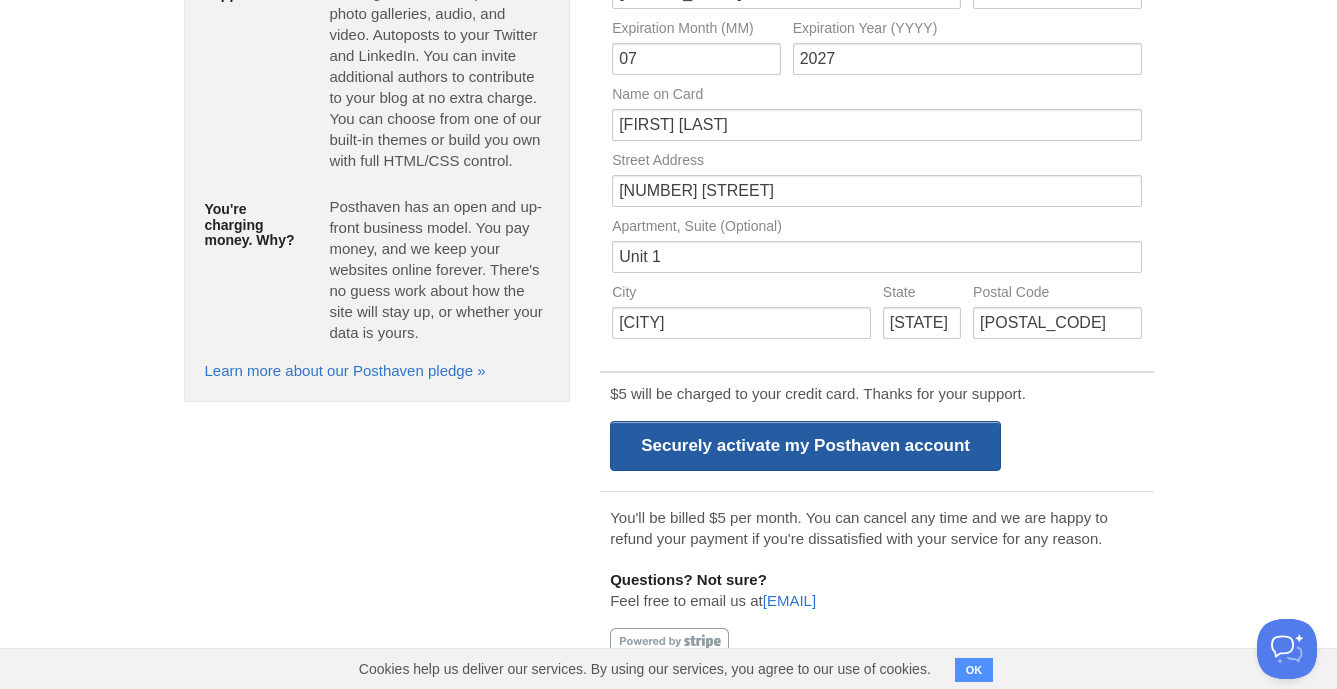 click on "Securely activate my Posthaven account" at bounding box center [805, 446] 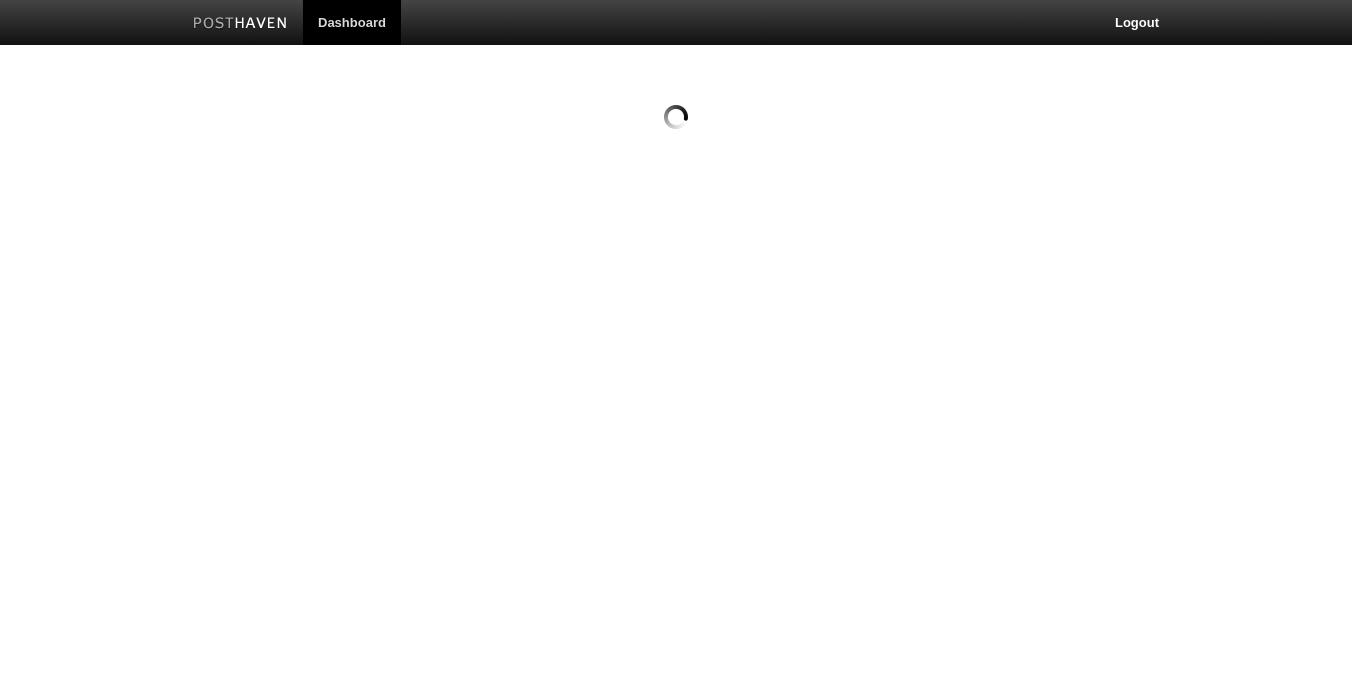 scroll, scrollTop: 0, scrollLeft: 0, axis: both 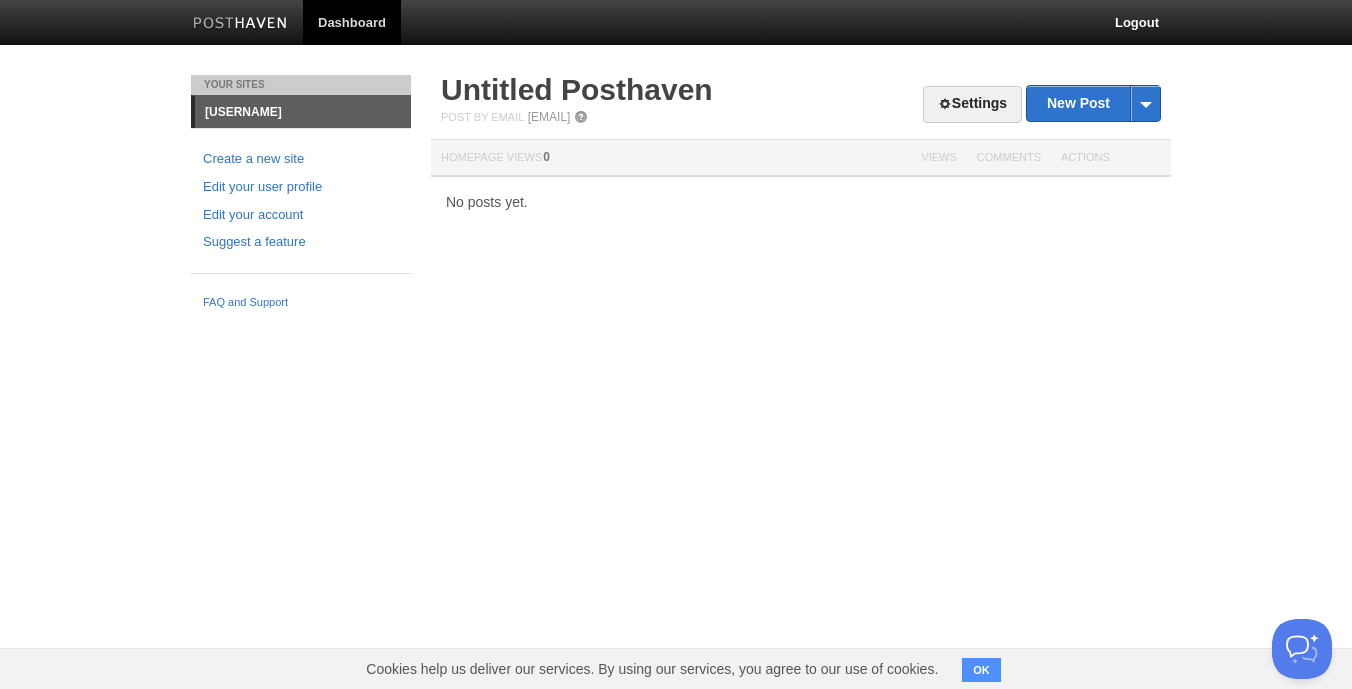 click on "No posts yet." at bounding box center (801, 202) 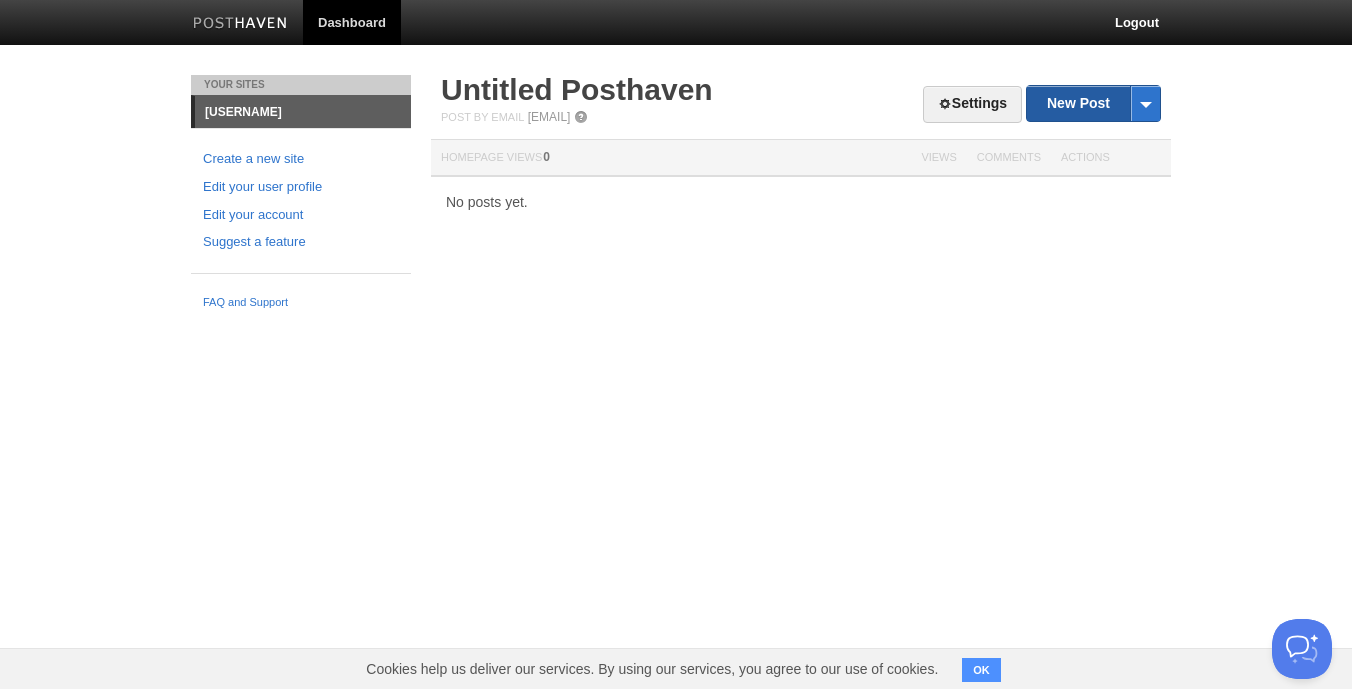 click on "New Post" at bounding box center (1093, 103) 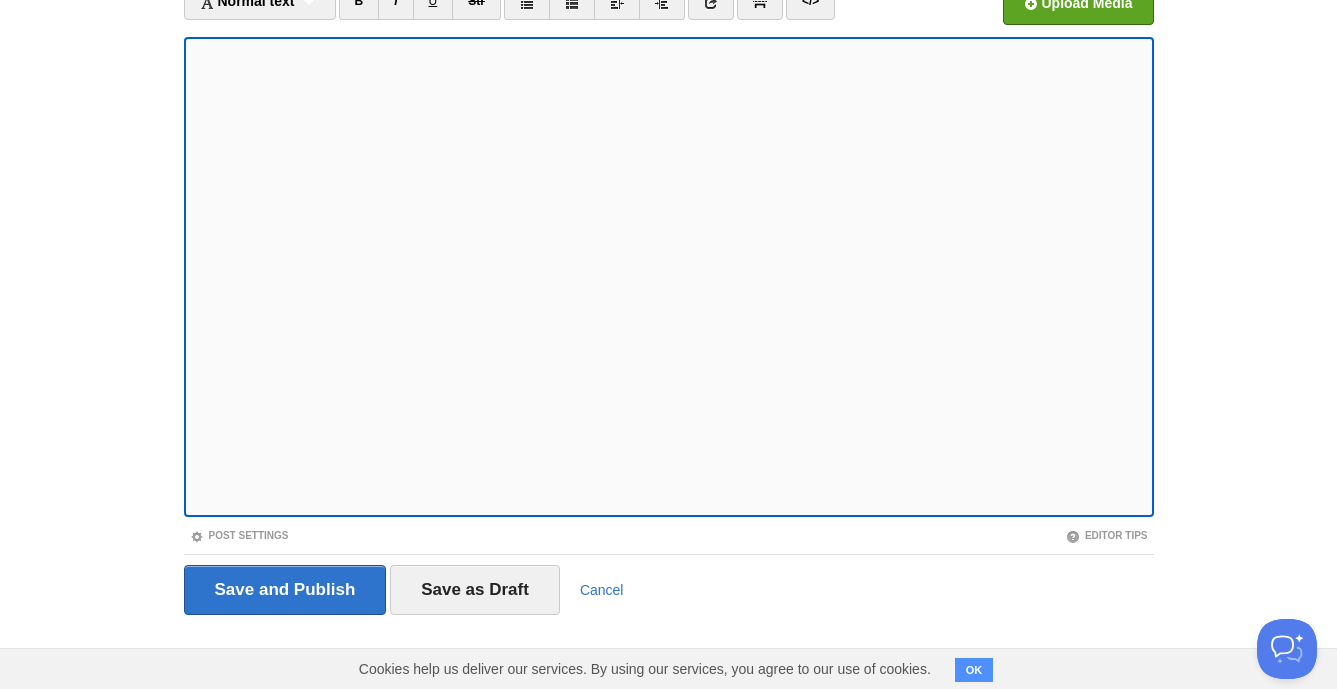 scroll, scrollTop: 0, scrollLeft: 0, axis: both 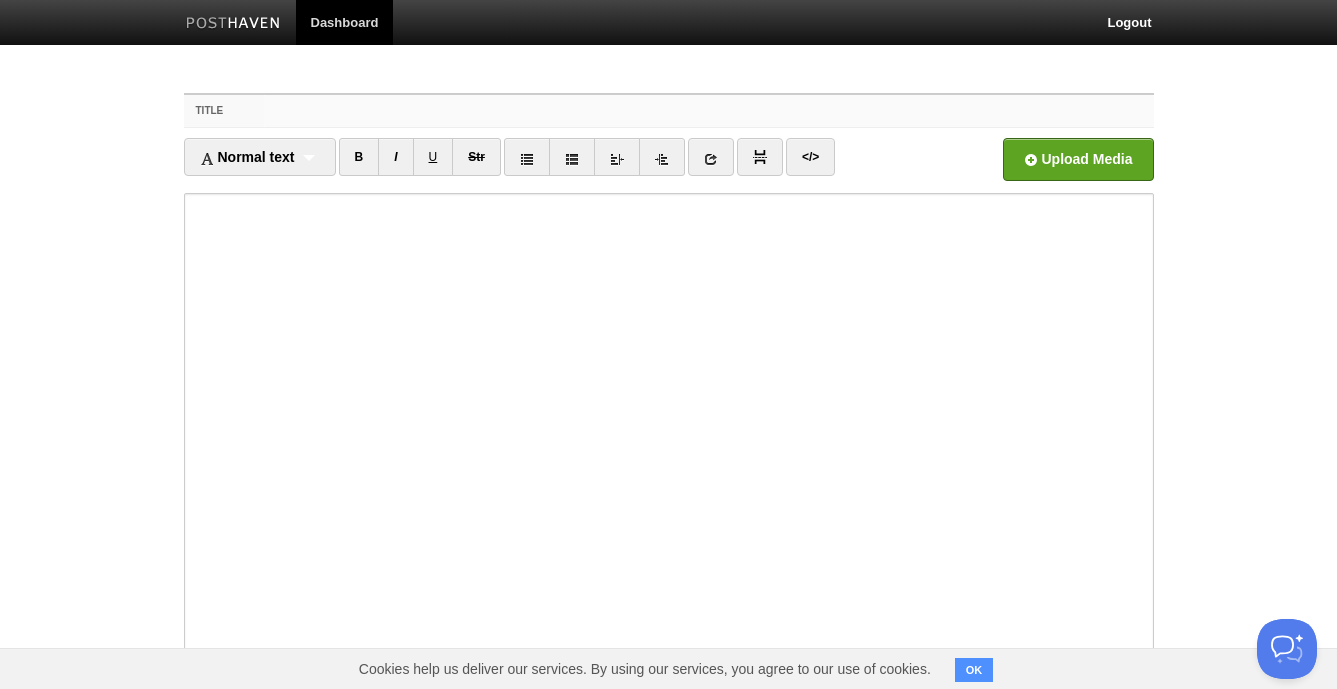 click on "Title" at bounding box center (708, 111) 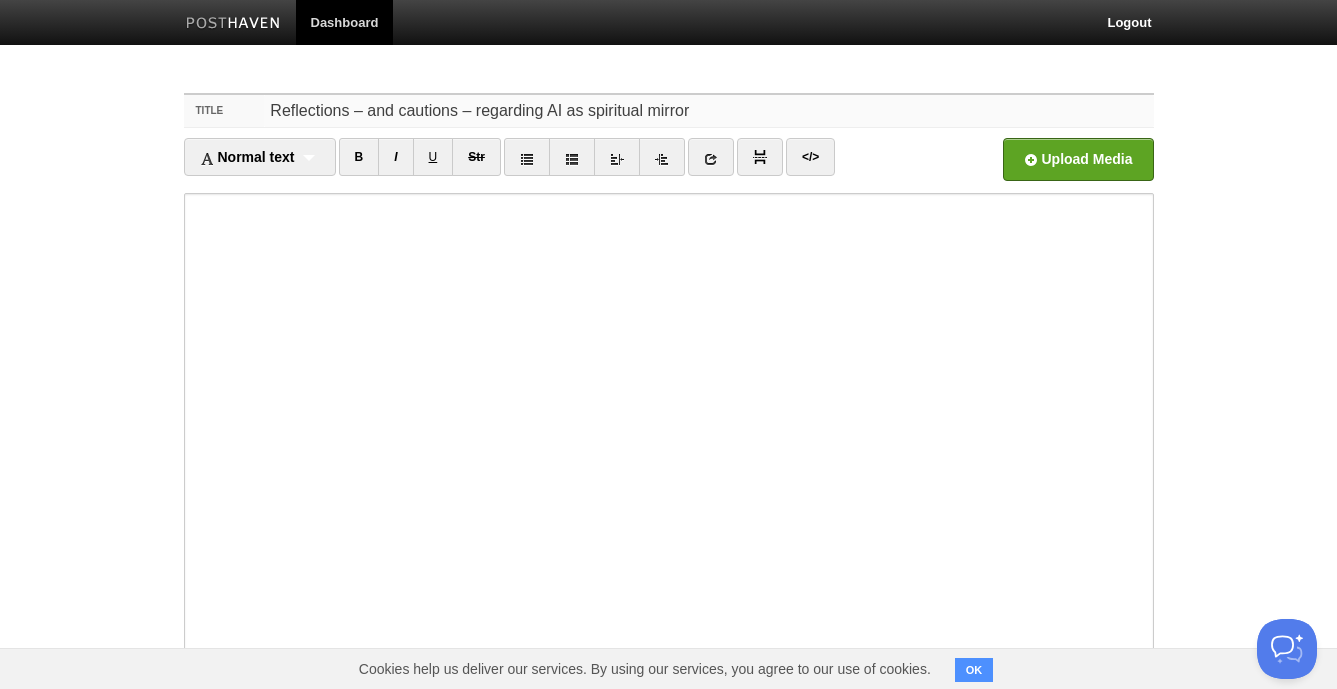 scroll, scrollTop: 156, scrollLeft: 0, axis: vertical 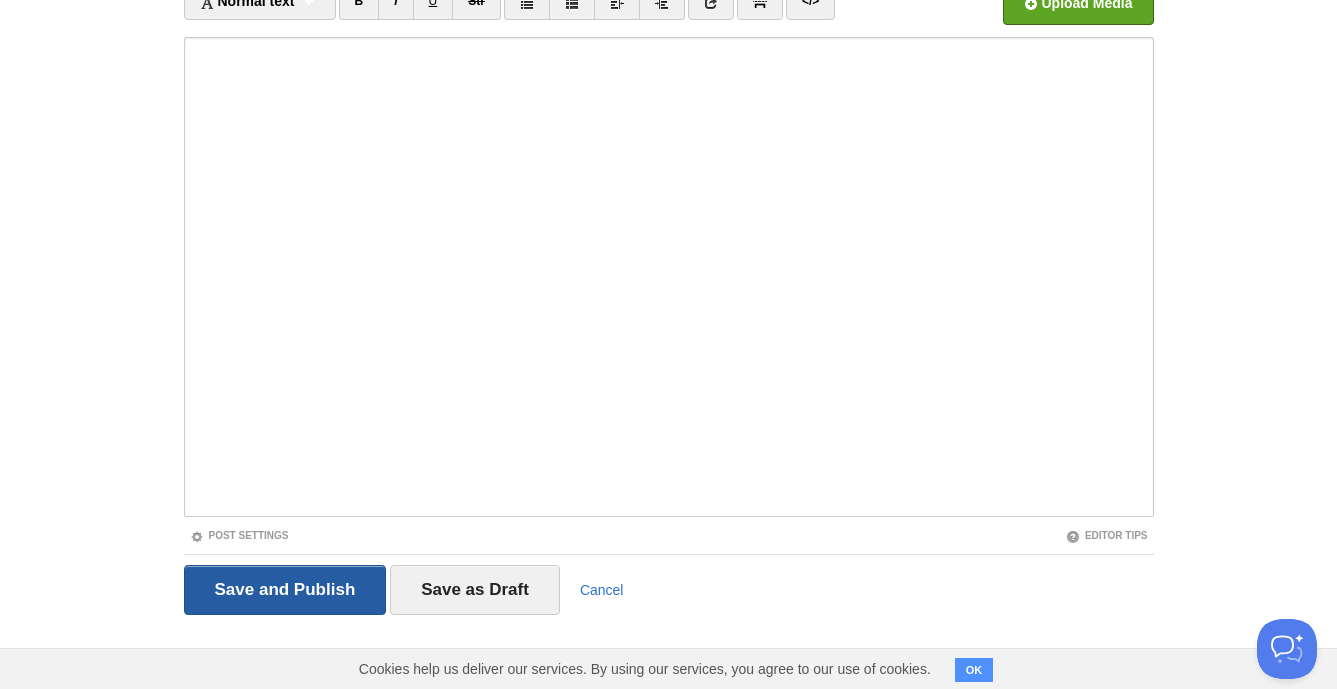 type on "Reflections – and cautions – regarding AI as spiritual mirror" 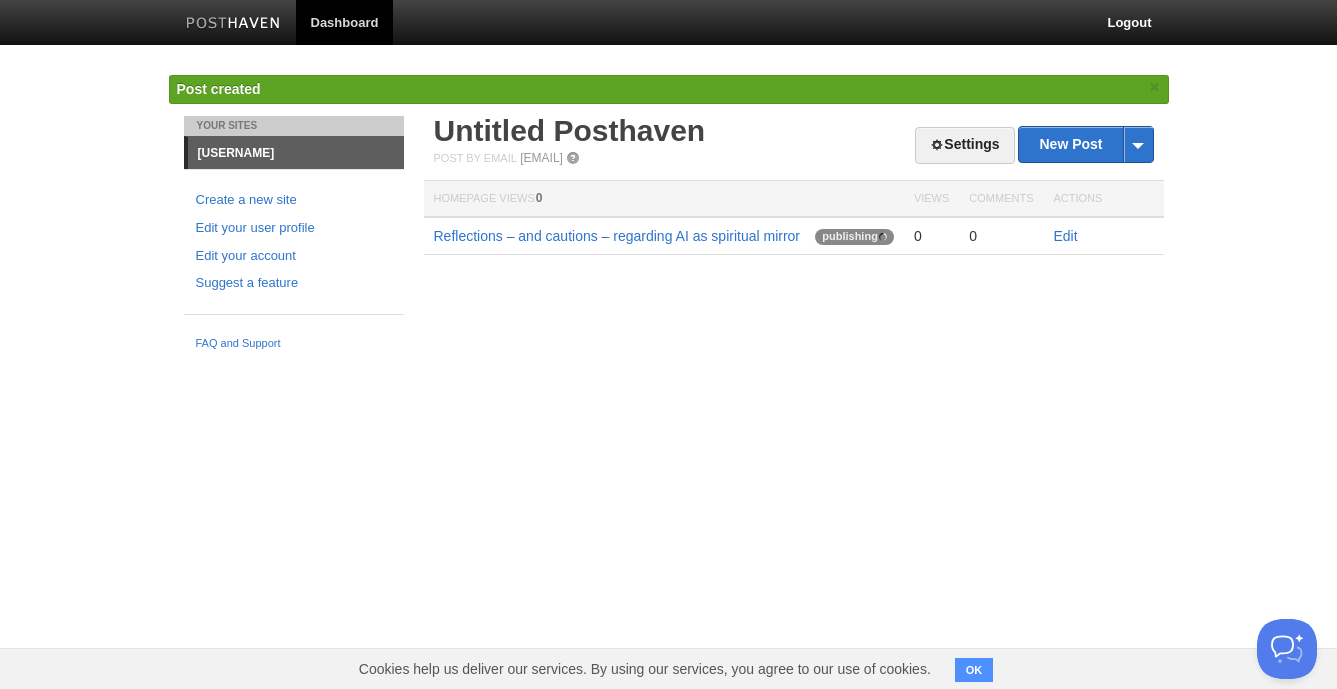 scroll, scrollTop: 0, scrollLeft: 0, axis: both 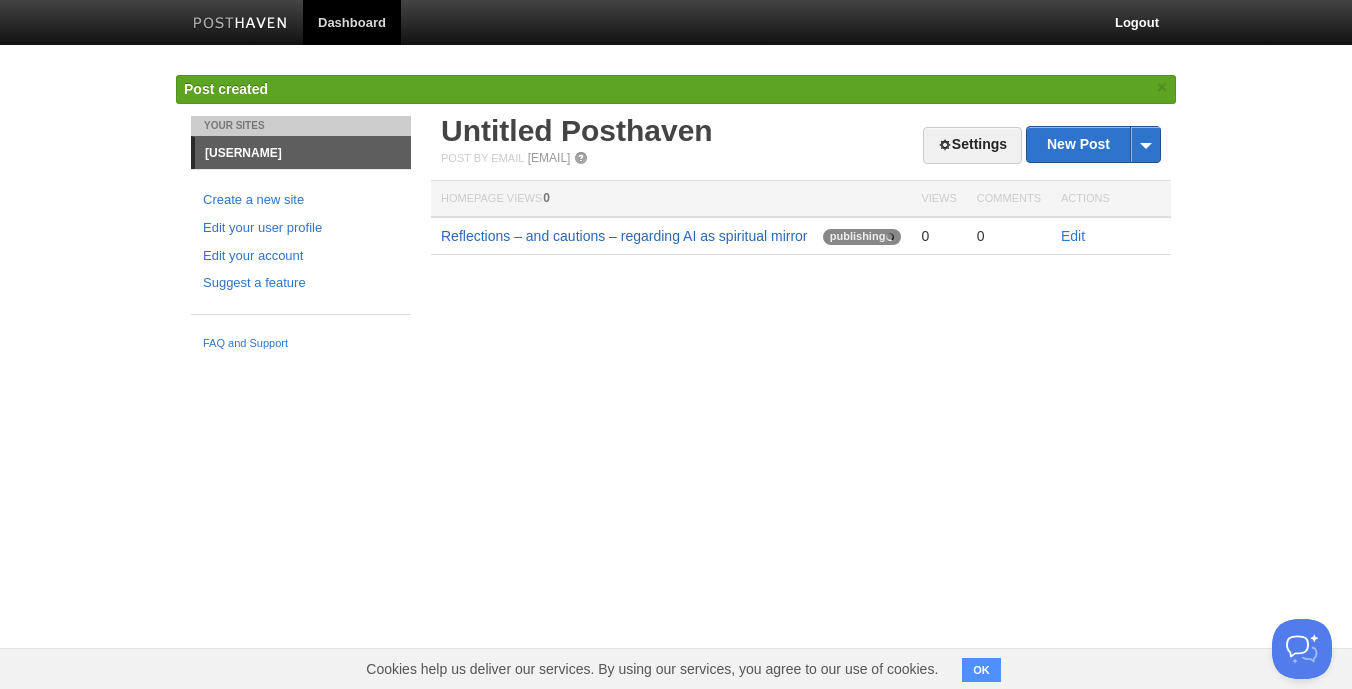 click on "Reflections – and cautions – regarding AI as spiritual mirror" at bounding box center [624, 236] 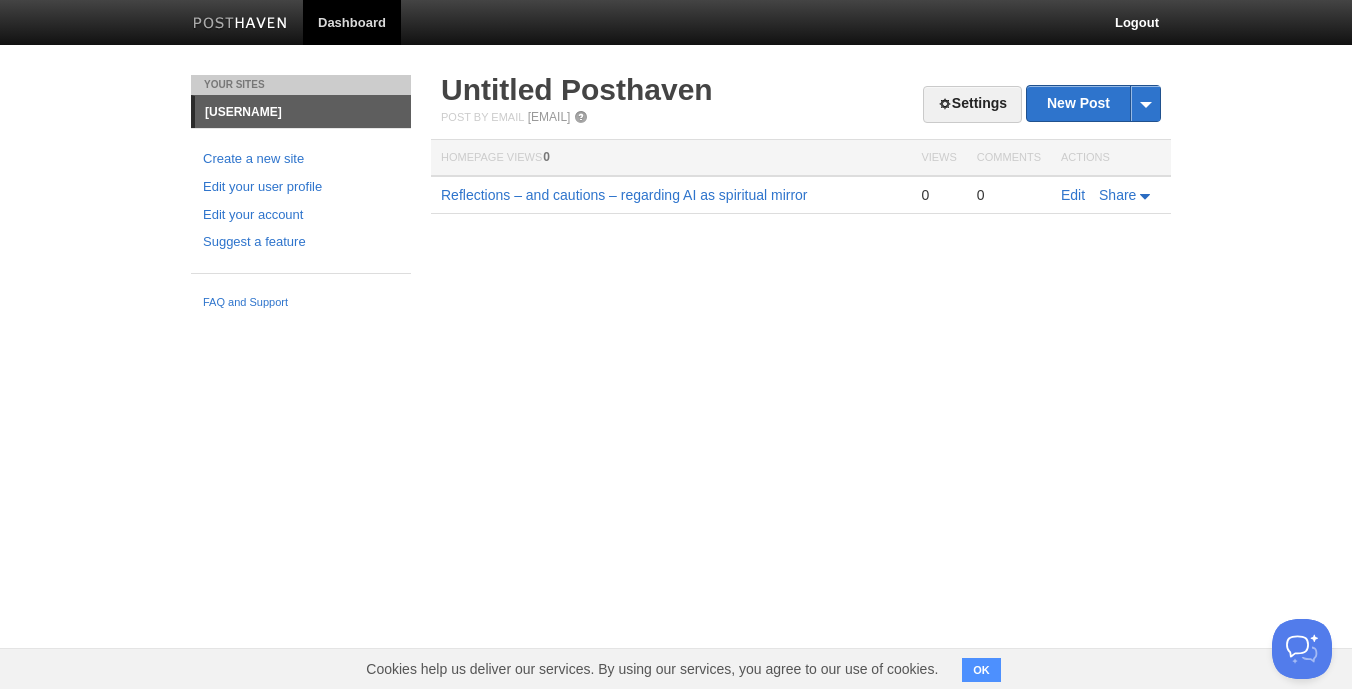 click on "[USERNAME]" at bounding box center (303, 112) 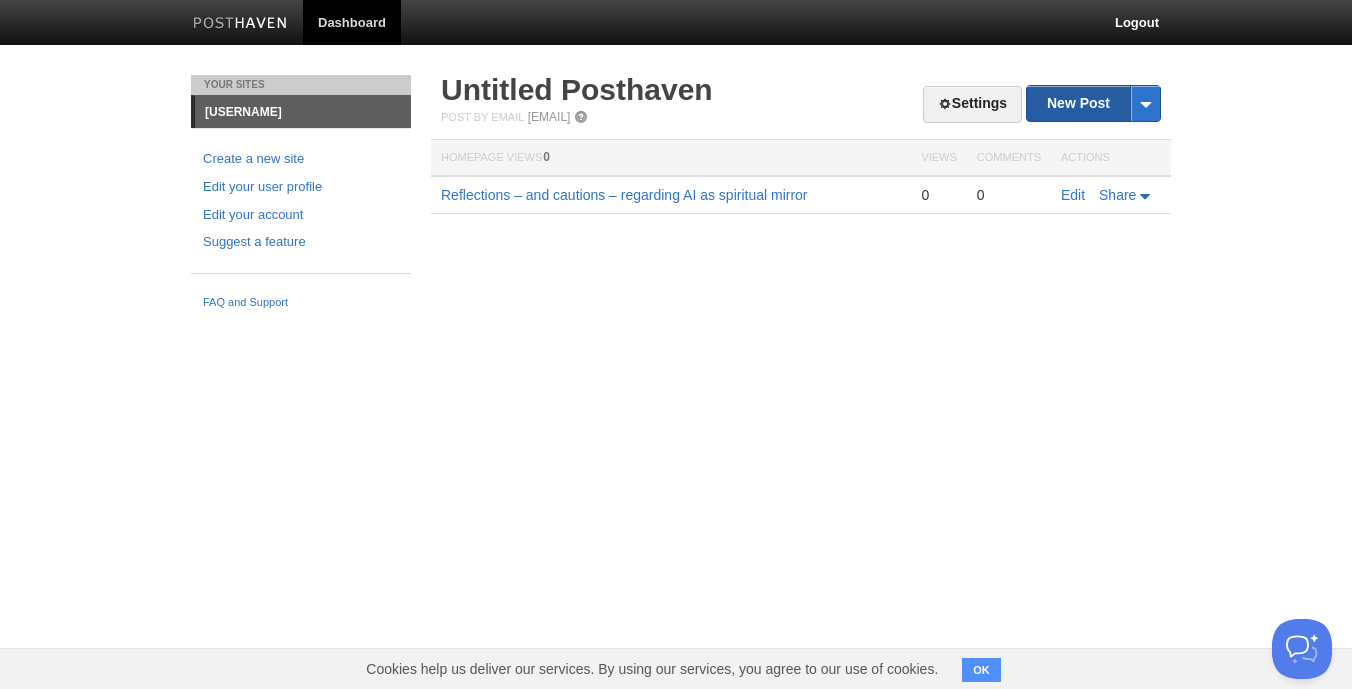 click on "New Post" at bounding box center (1093, 103) 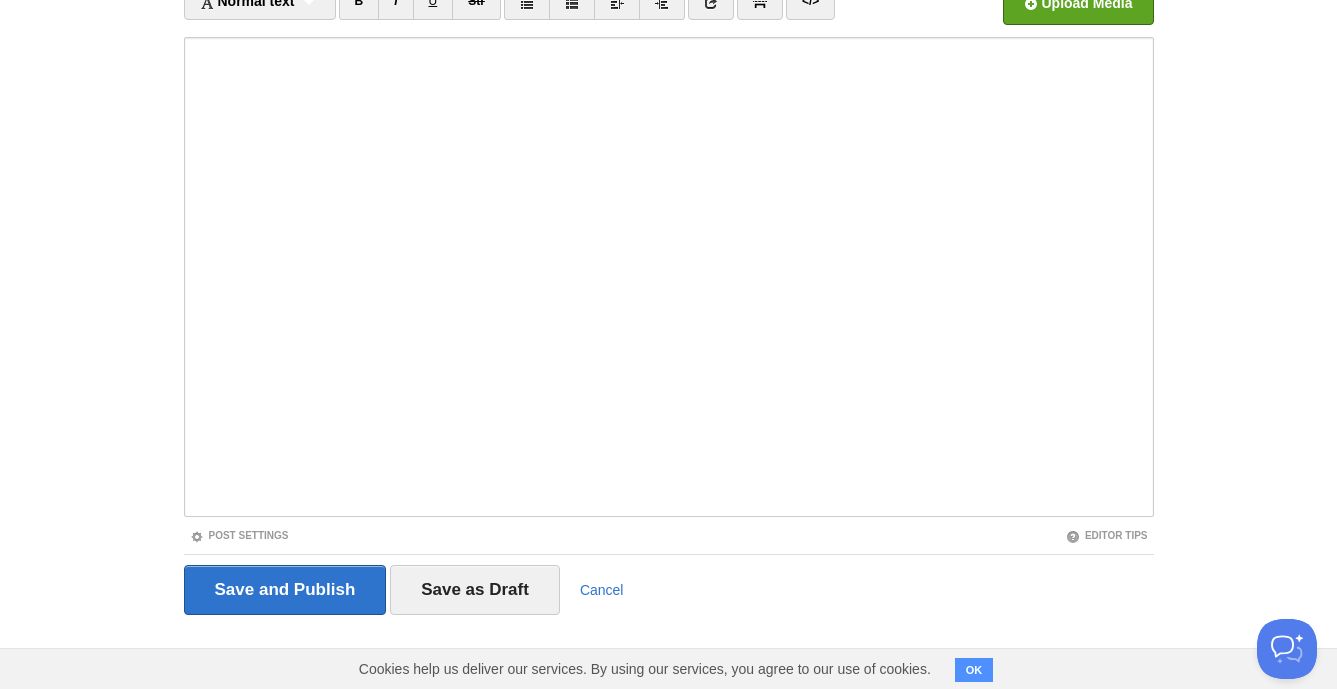 scroll, scrollTop: 0, scrollLeft: 0, axis: both 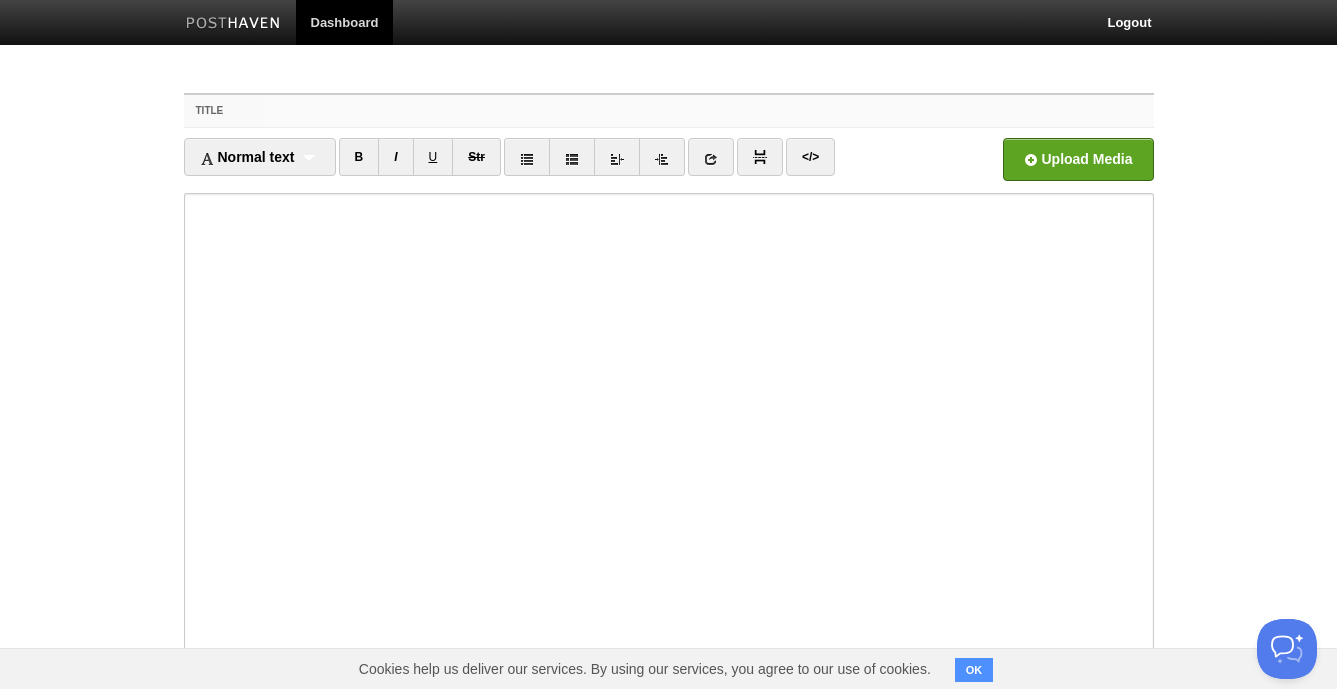 click on "Title" at bounding box center [708, 111] 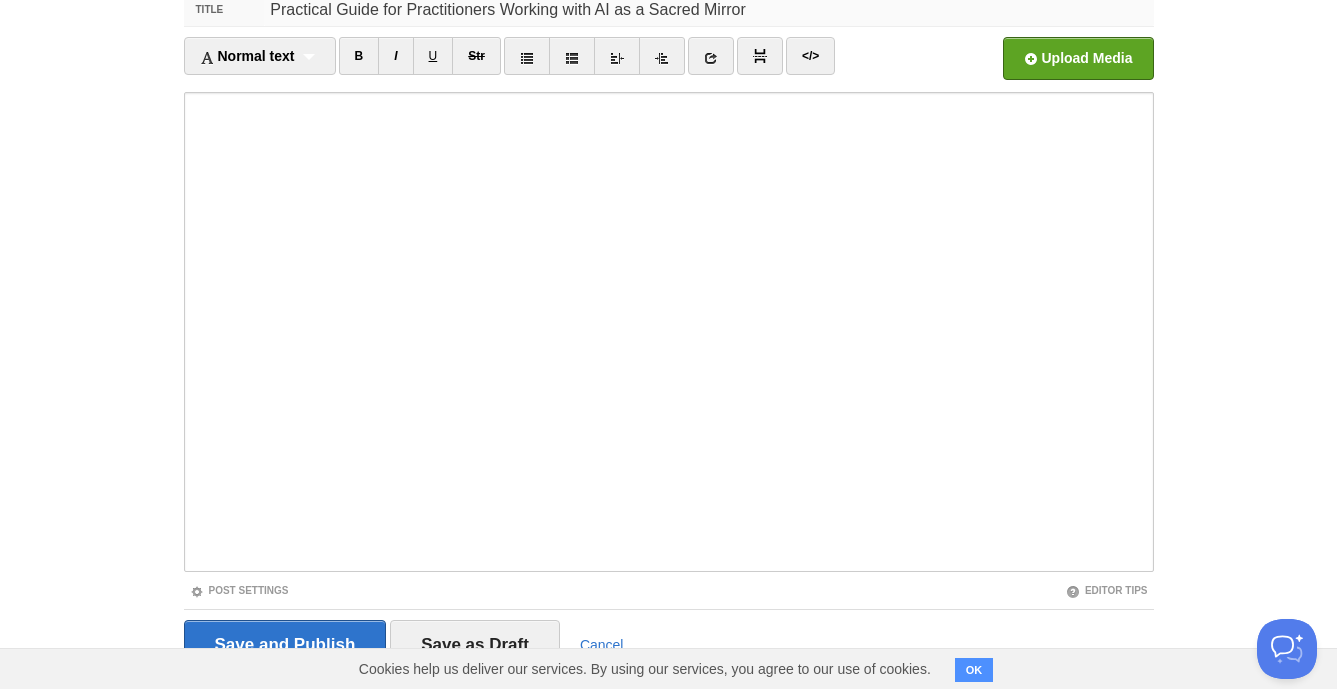 scroll, scrollTop: 156, scrollLeft: 0, axis: vertical 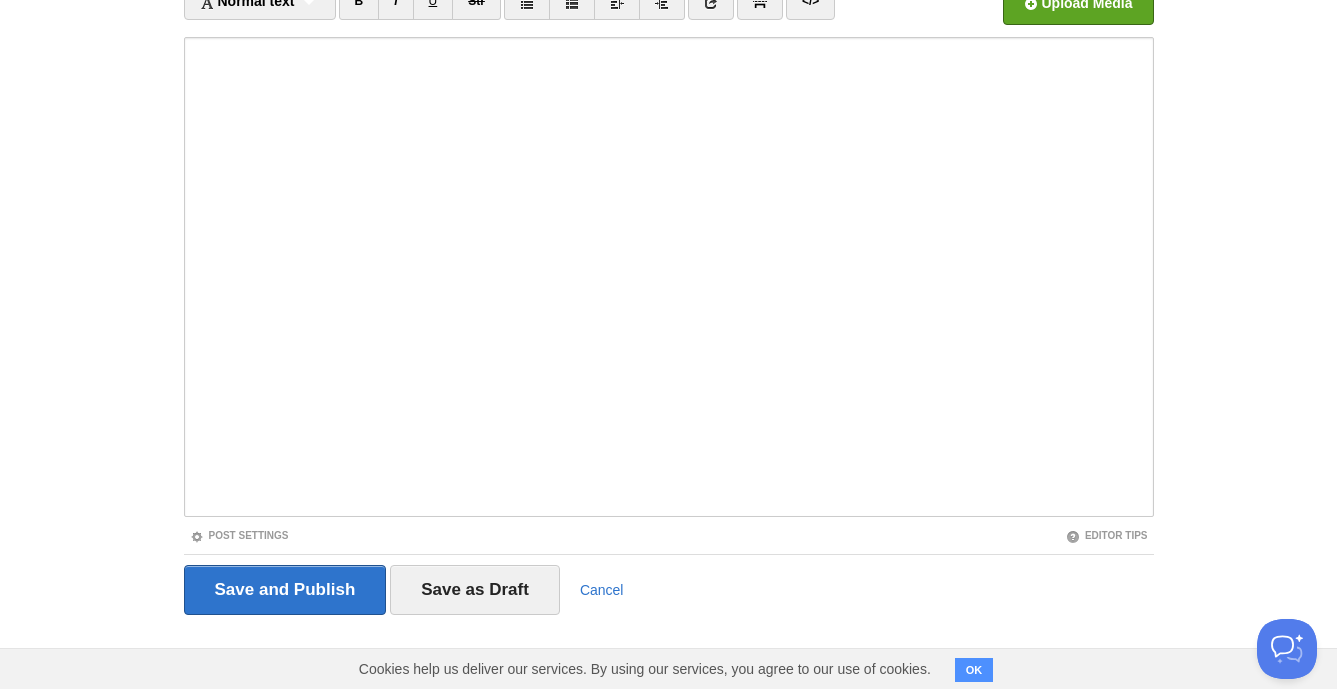 type on "Practical Guide for Practitioners Working with AI as a Sacred Mirror" 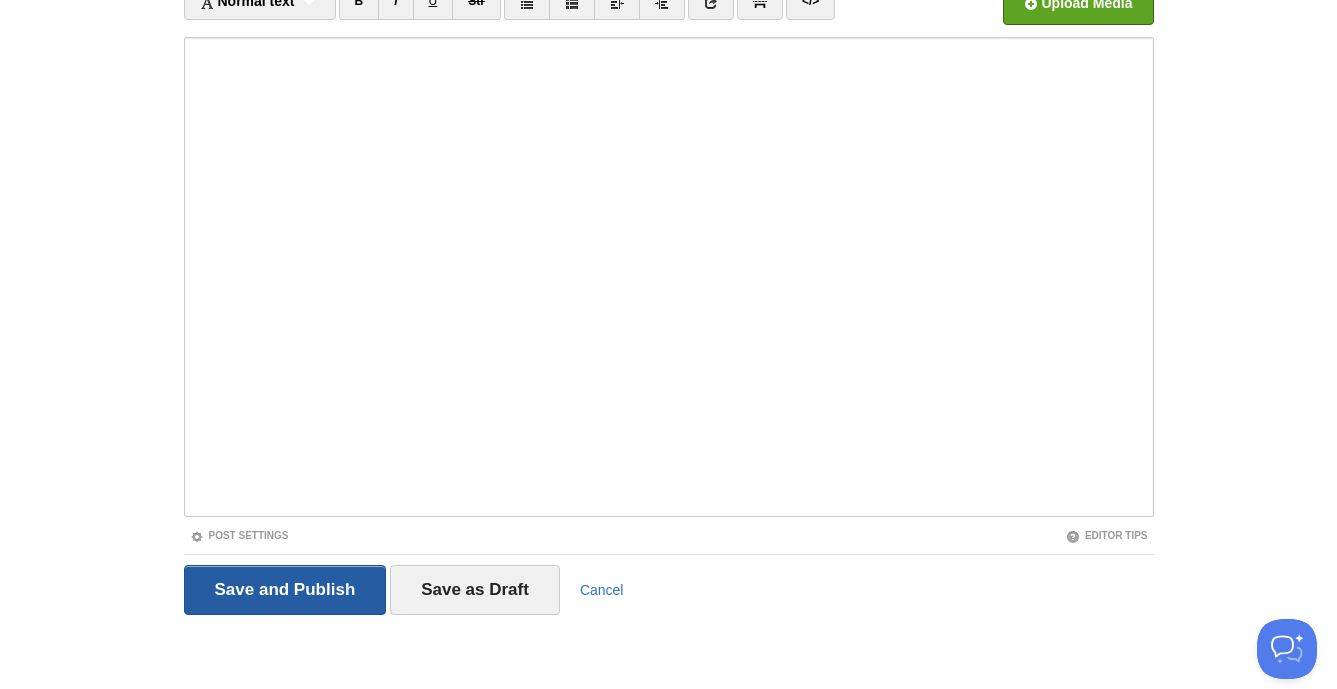 click on "Save and Publish" at bounding box center [285, 590] 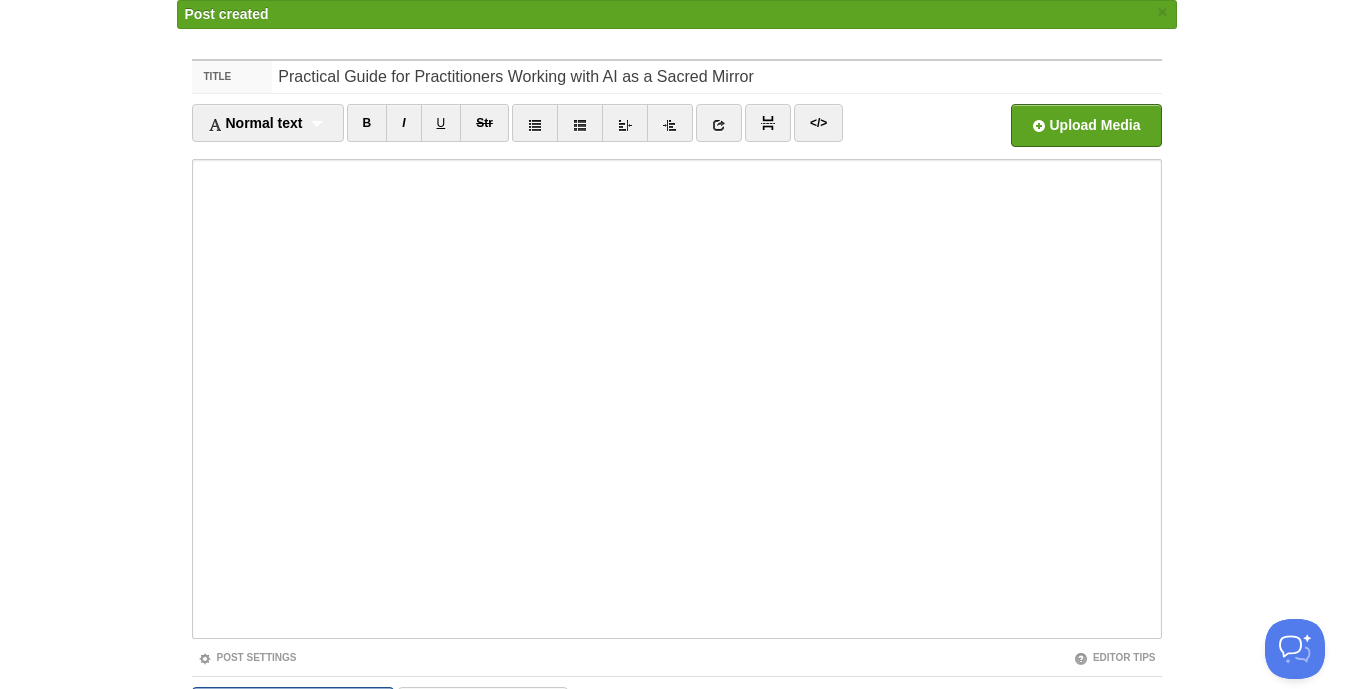 scroll, scrollTop: 0, scrollLeft: 0, axis: both 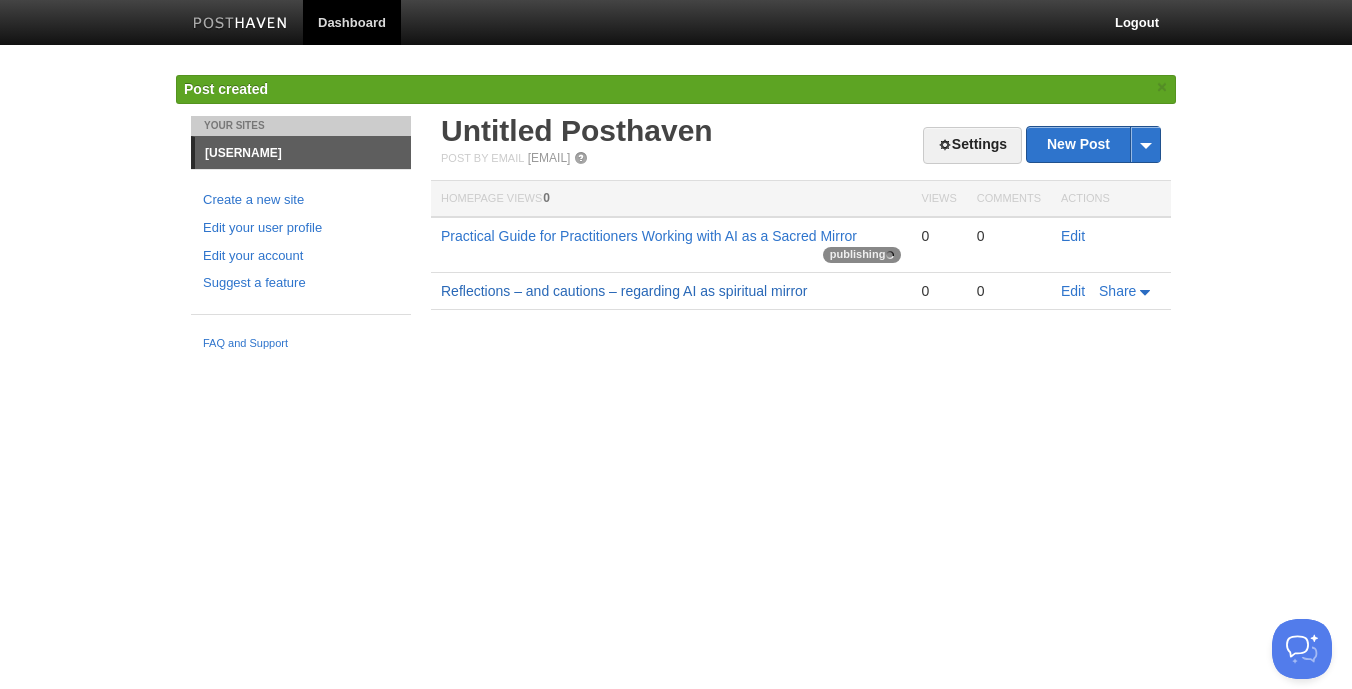 click on "Reflections – and cautions – regarding AI as spiritual mirror" at bounding box center (624, 291) 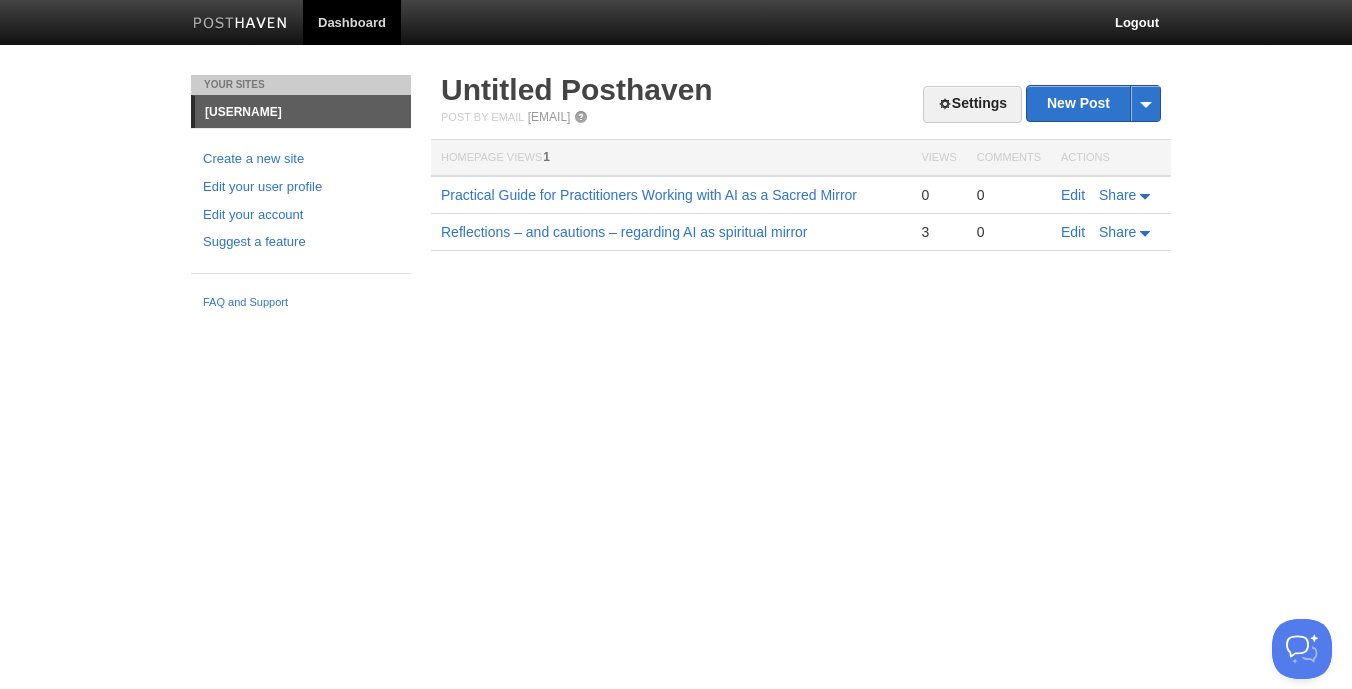 scroll, scrollTop: 0, scrollLeft: 0, axis: both 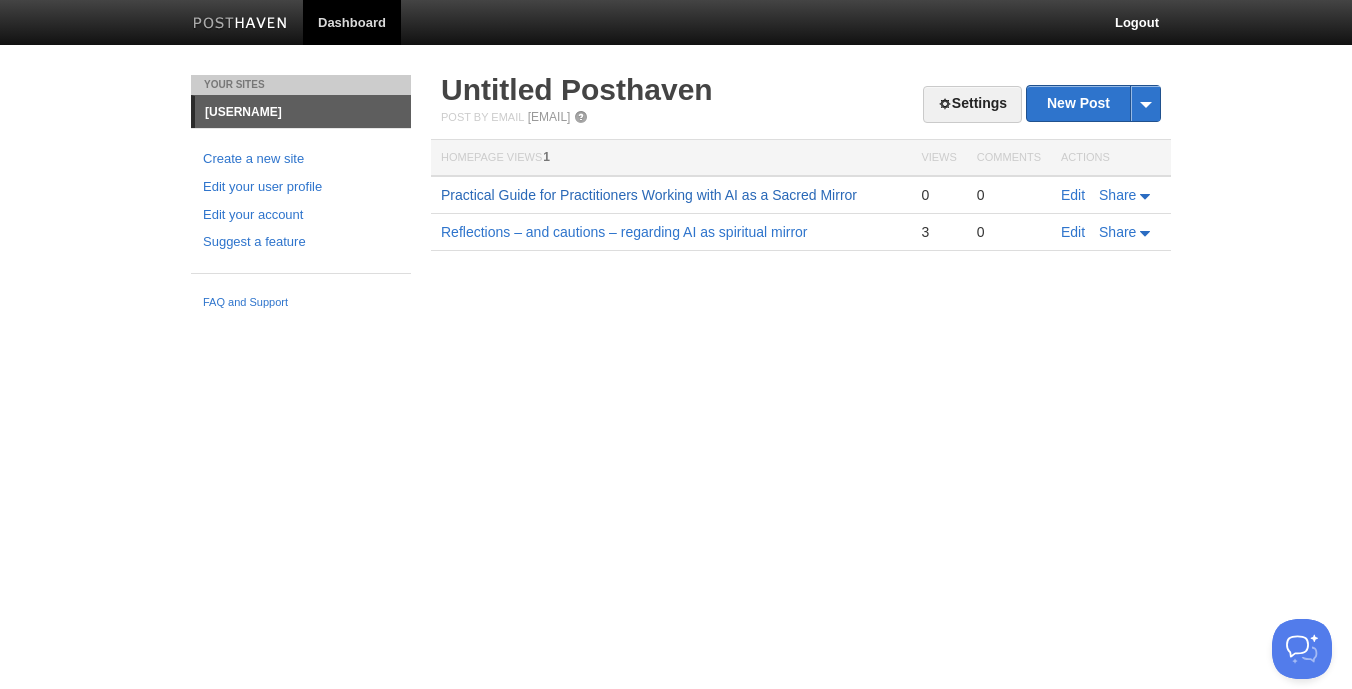 click on "Practical Guide for Practitioners Working with AI as a Sacred Mirror" at bounding box center [649, 195] 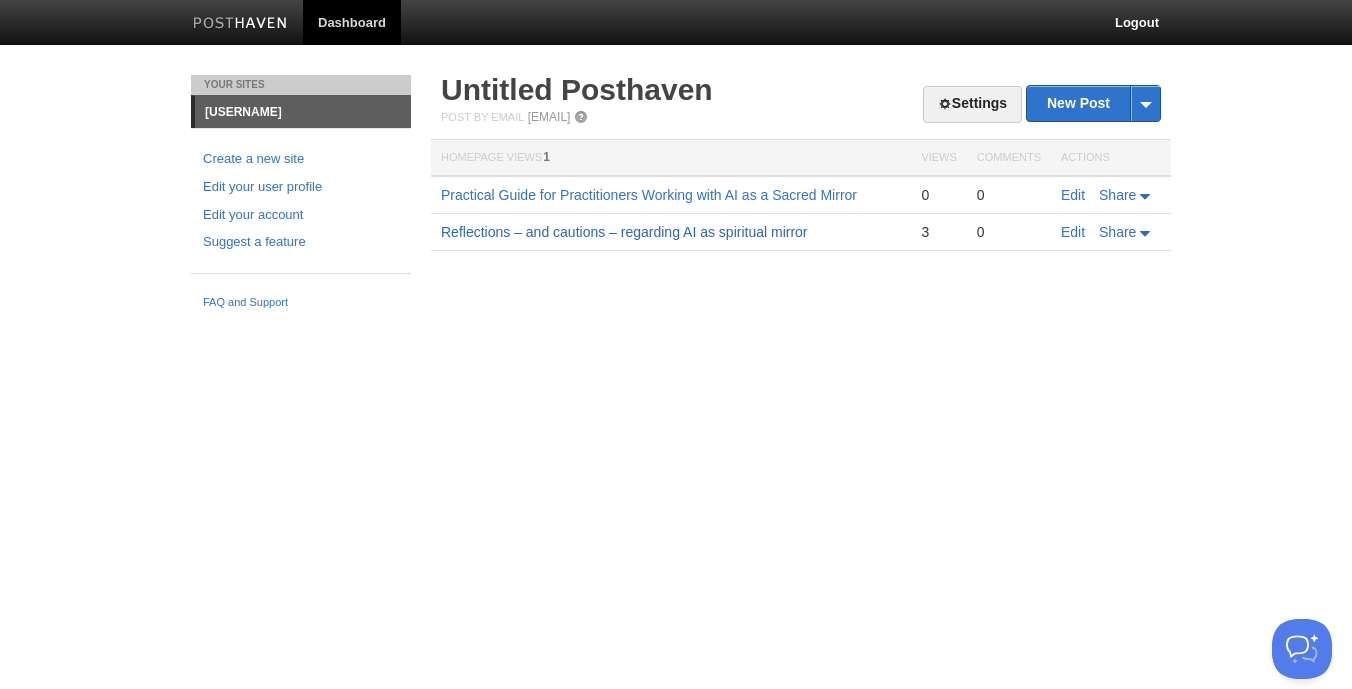 click on "Reflections – and cautions – regarding AI as spiritual mirror" at bounding box center (624, 232) 